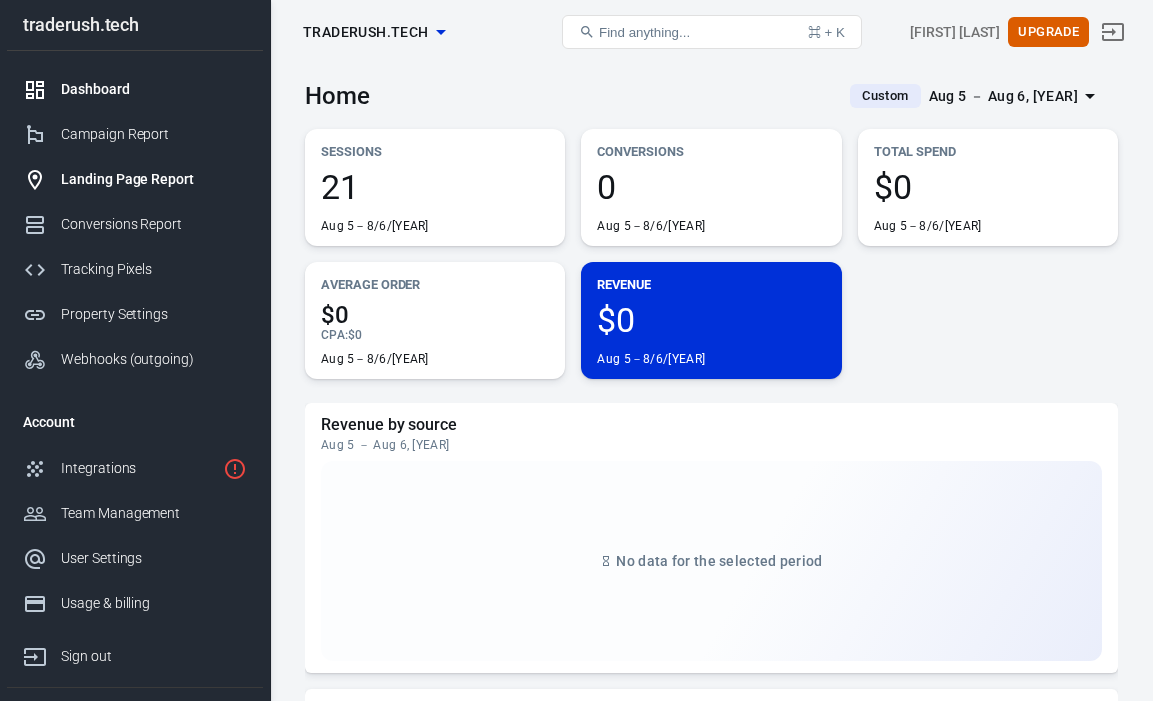 scroll, scrollTop: 0, scrollLeft: 0, axis: both 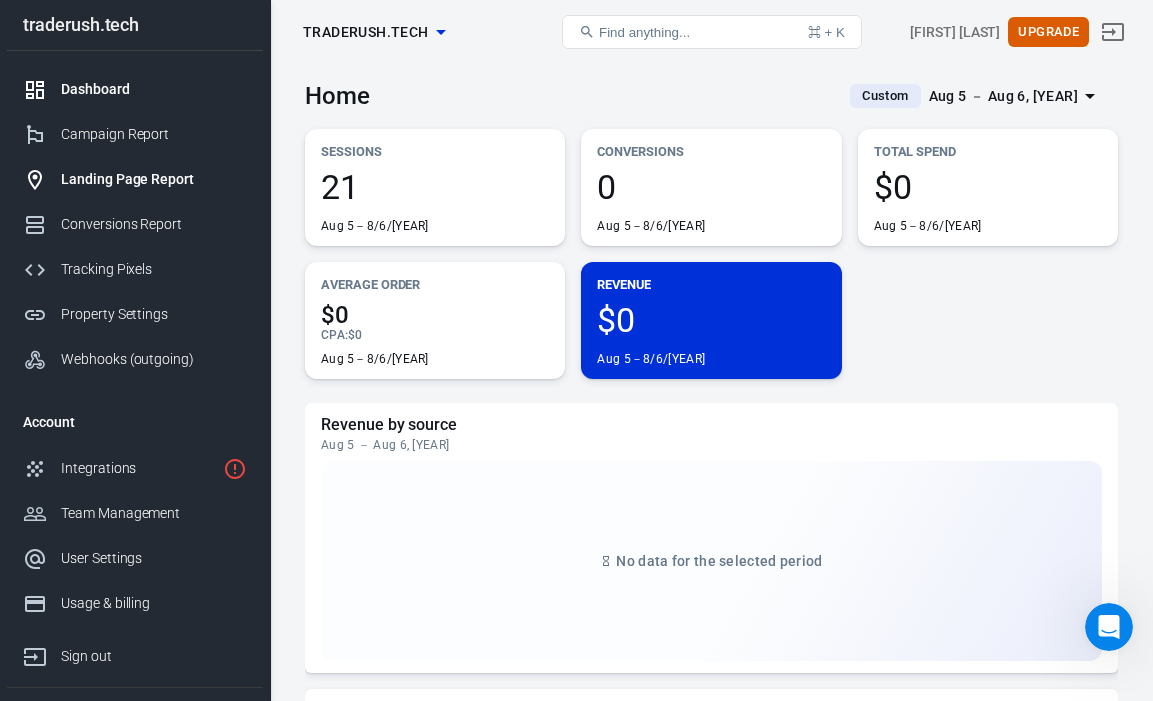 click on "Landing Page Report" at bounding box center (154, 179) 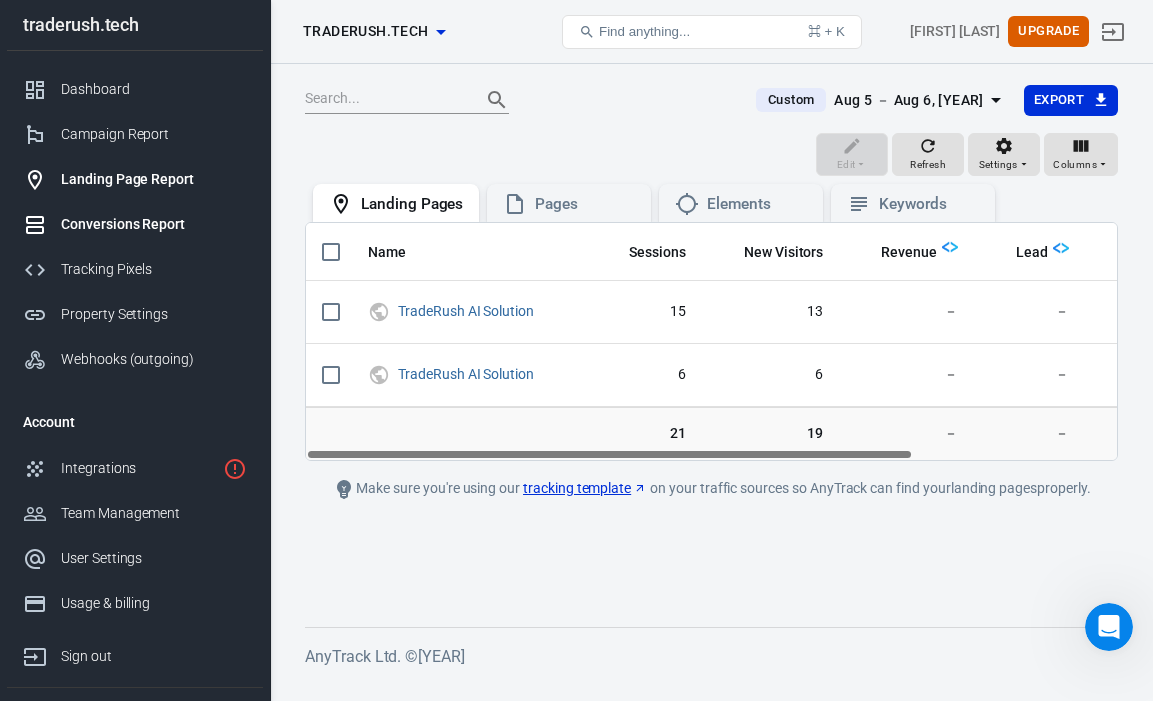 click on "Conversions Report" at bounding box center [154, 224] 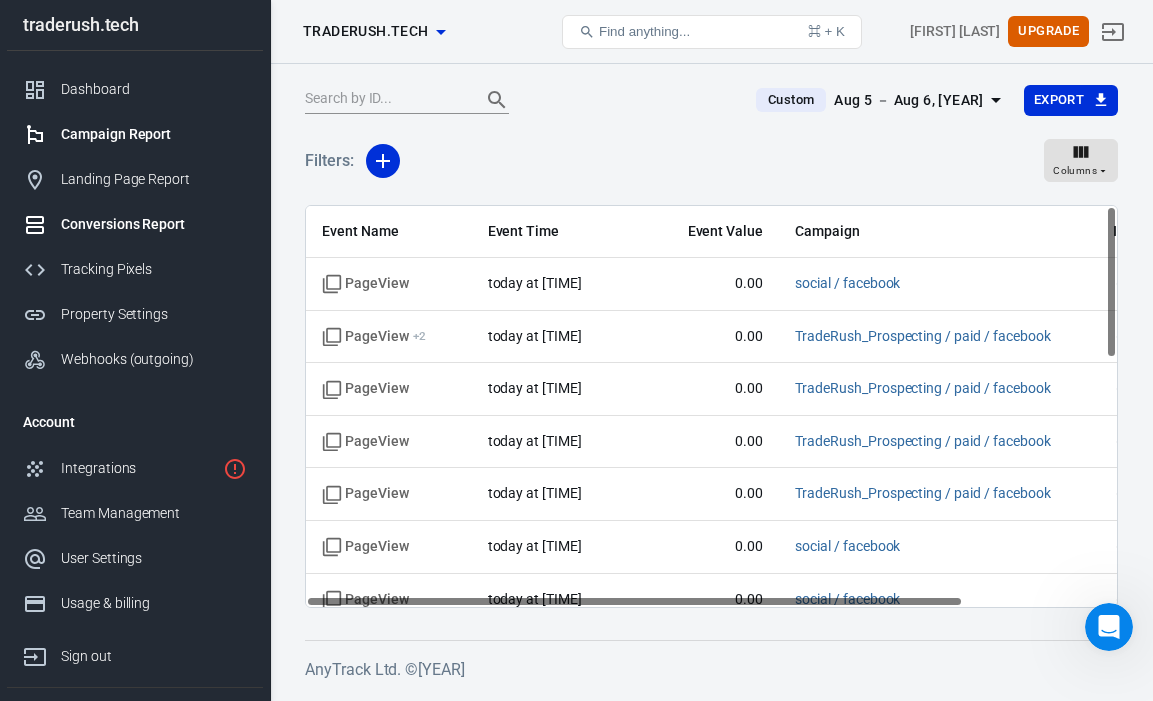 click on "Campaign Report" at bounding box center [135, 134] 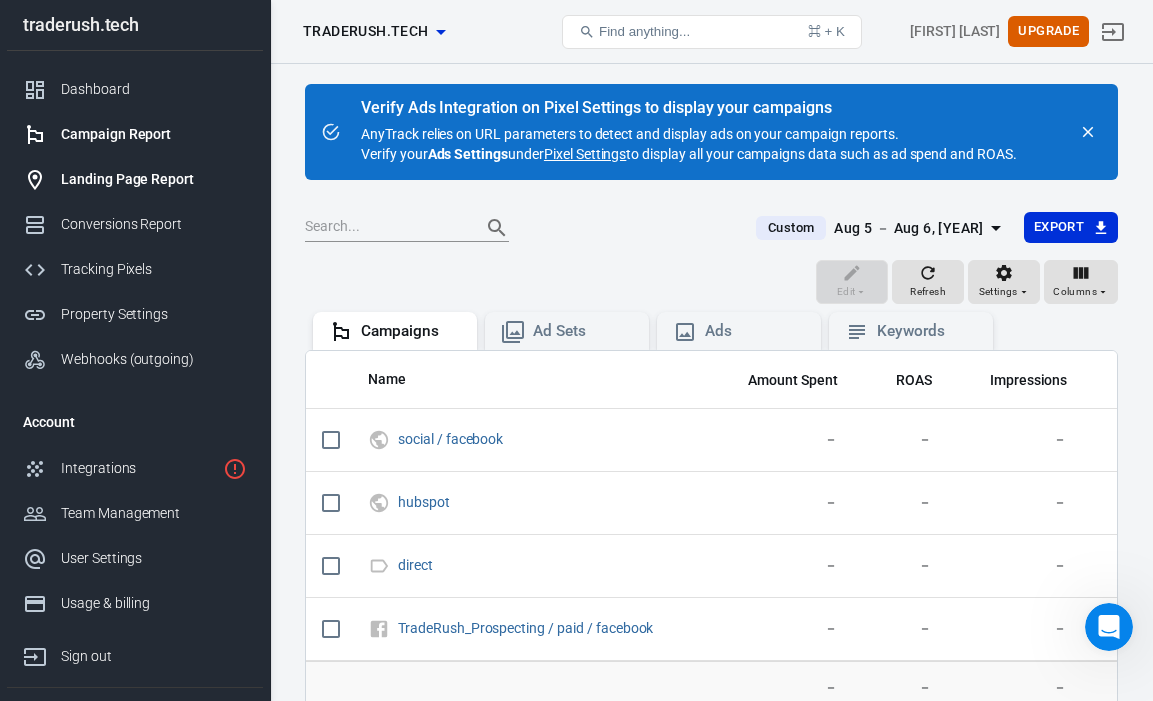 click on "Landing Page Report" at bounding box center (154, 179) 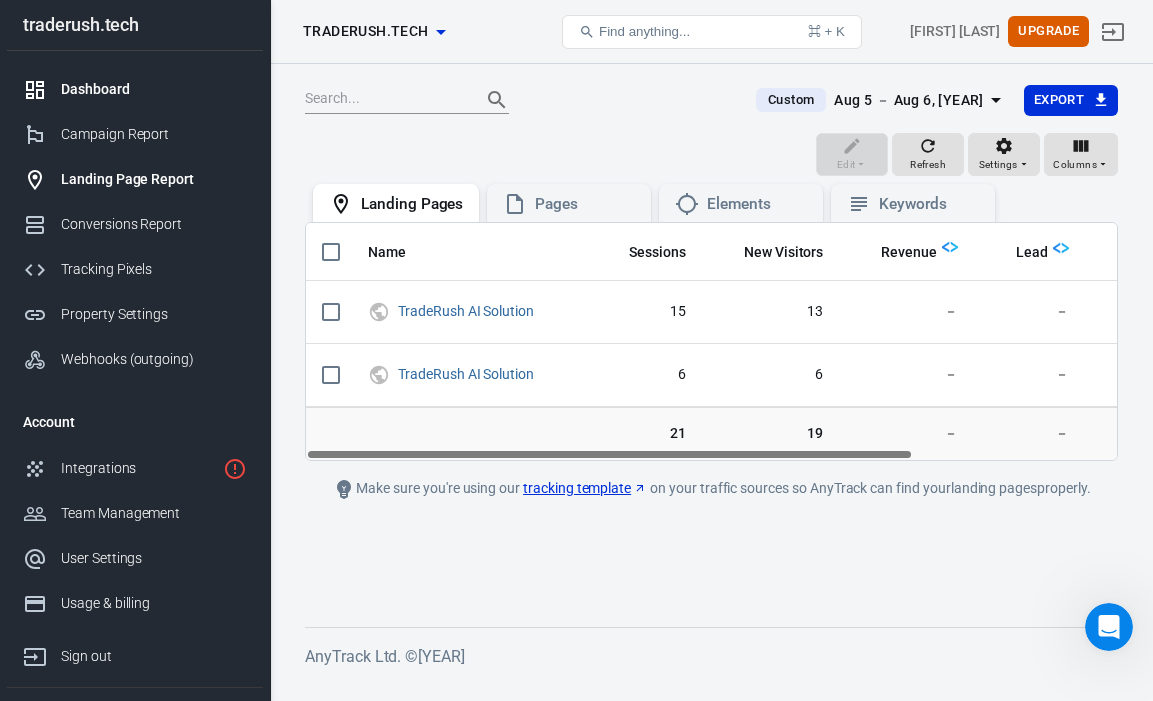 click on "Dashboard" at bounding box center (135, 89) 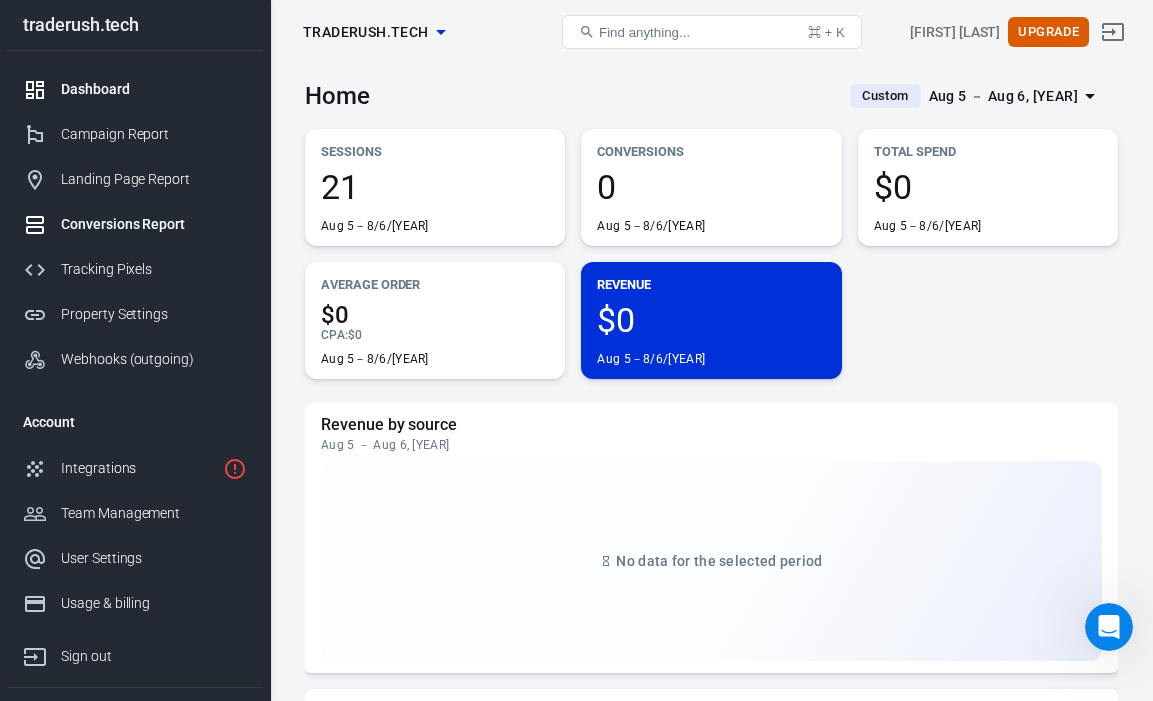 click on "Conversions Report" at bounding box center (154, 224) 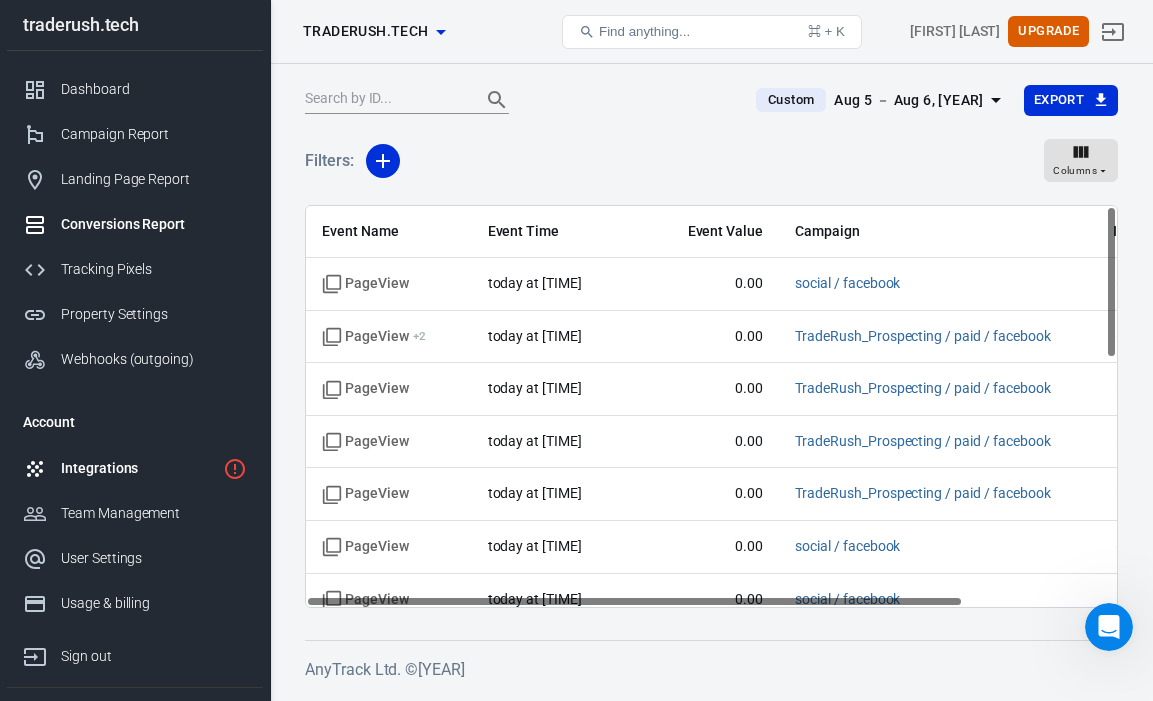 click on "Integrations" at bounding box center [138, 468] 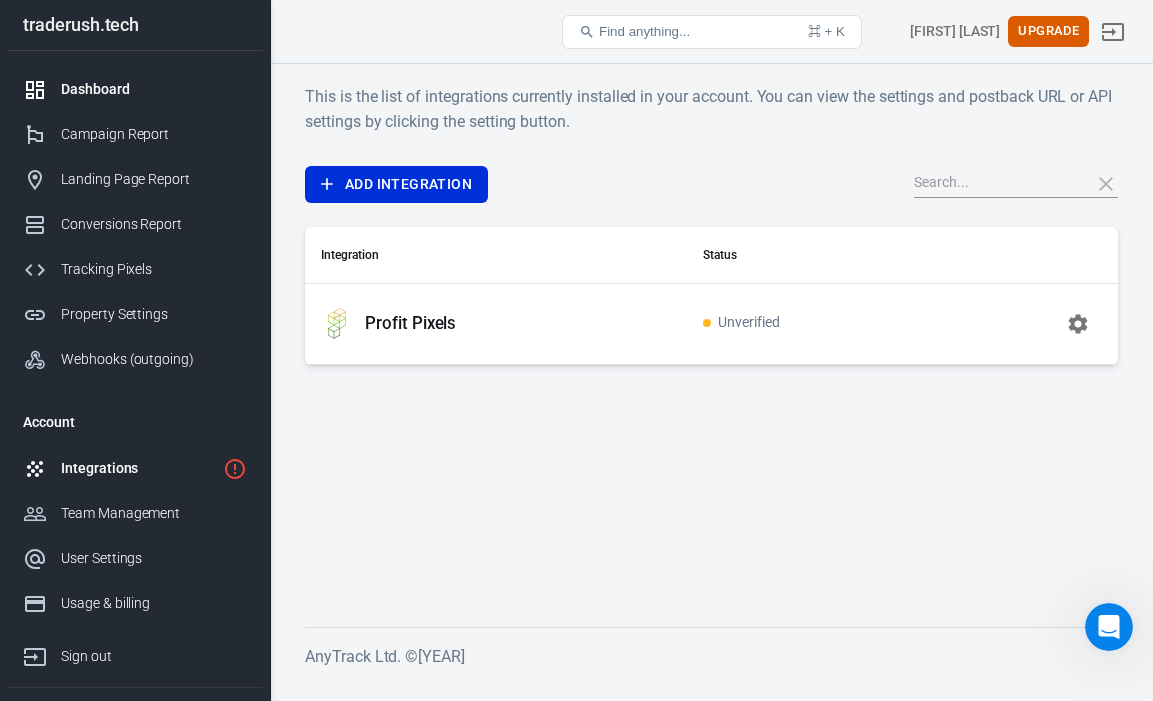 click on "Dashboard" at bounding box center (135, 89) 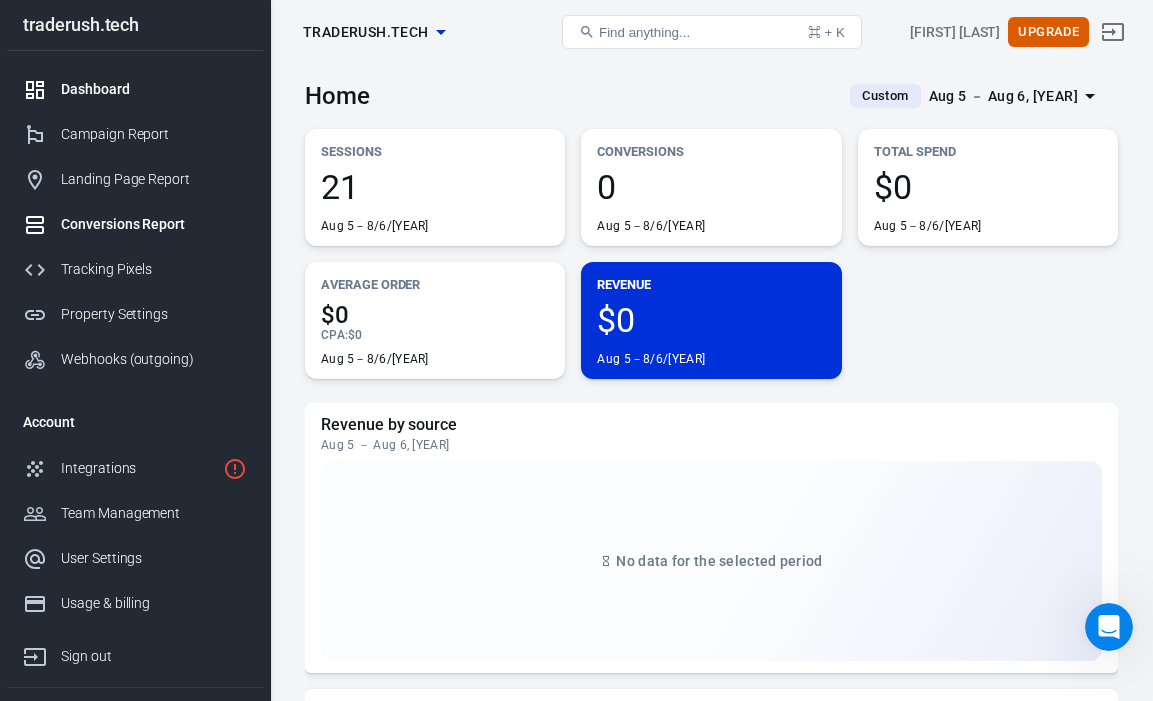 scroll, scrollTop: 0, scrollLeft: 0, axis: both 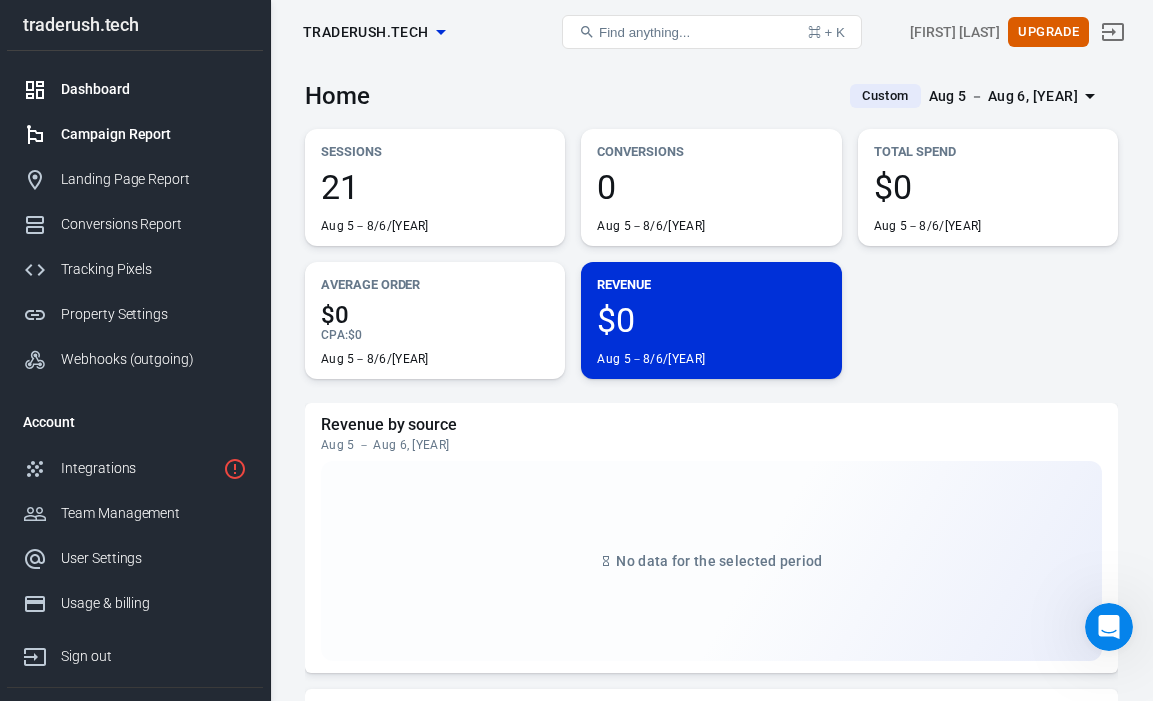 click on "Campaign Report" at bounding box center (154, 134) 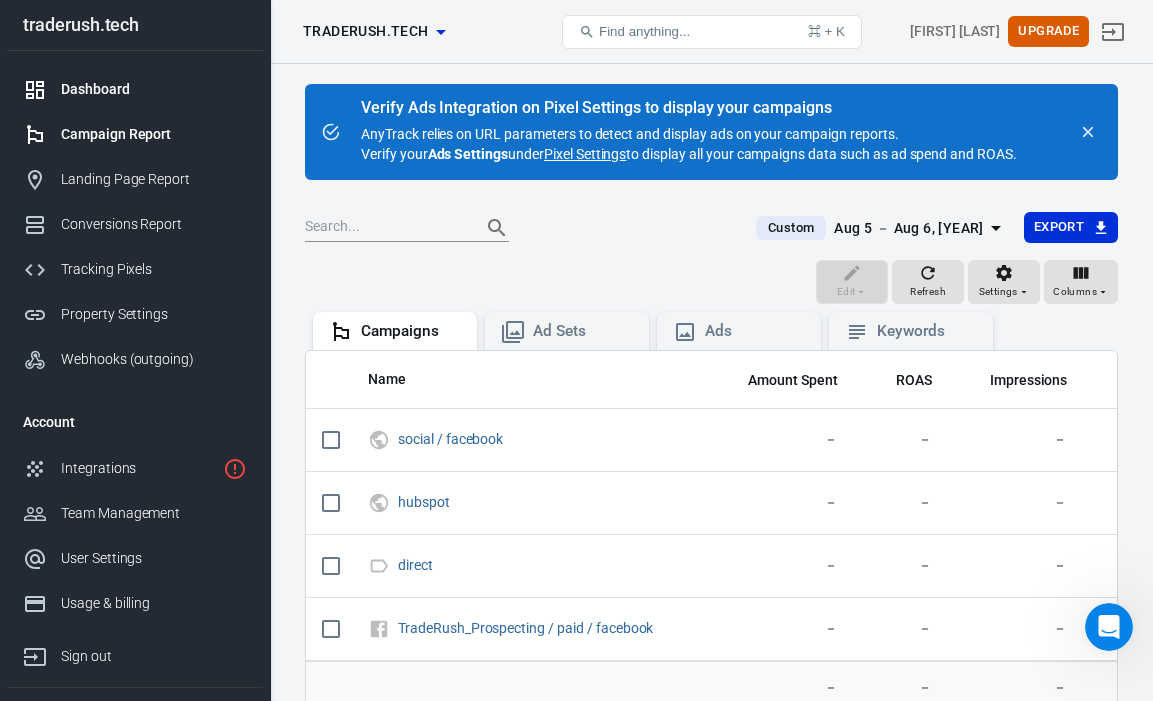 click on "Dashboard" at bounding box center (135, 89) 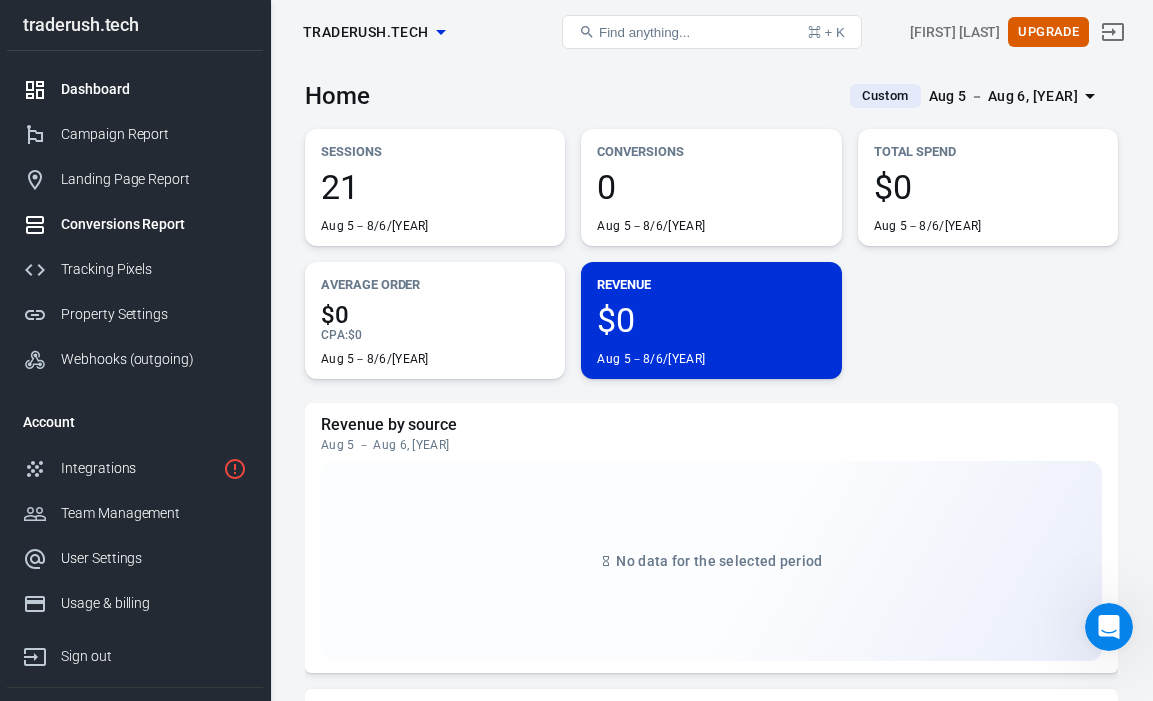 click on "Conversions Report" at bounding box center [135, 224] 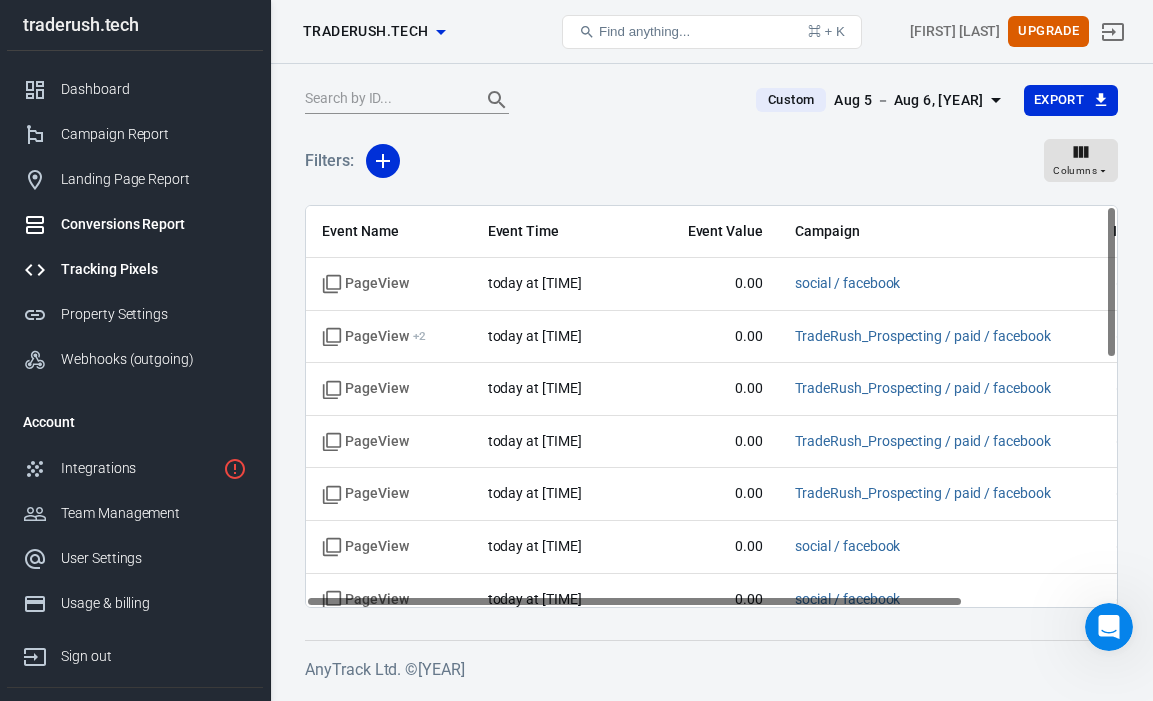 click on "Tracking Pixels" at bounding box center (154, 269) 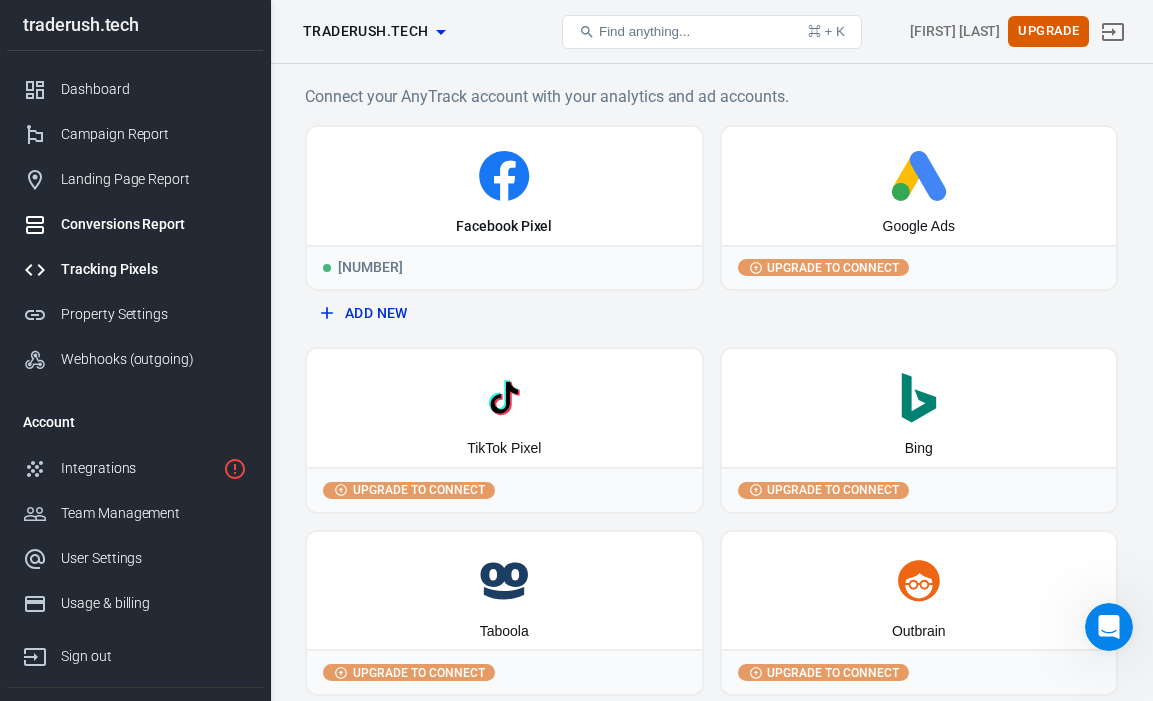 click on "Conversions Report" at bounding box center [154, 224] 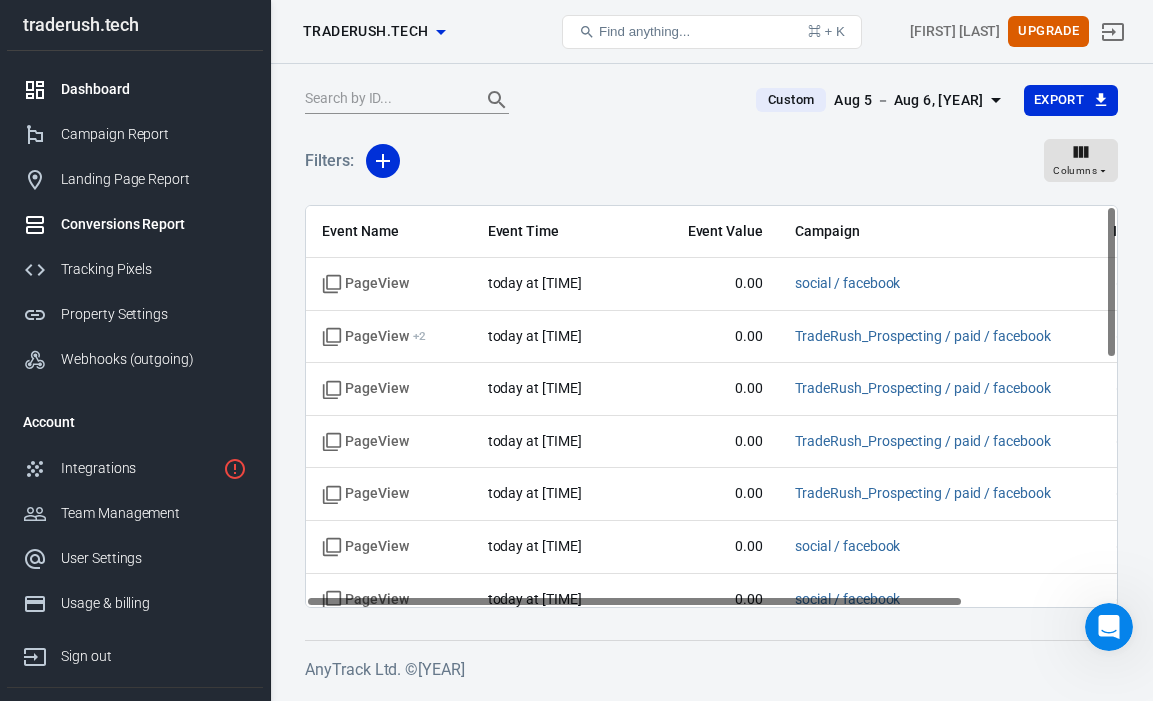 click on "Dashboard" at bounding box center (154, 89) 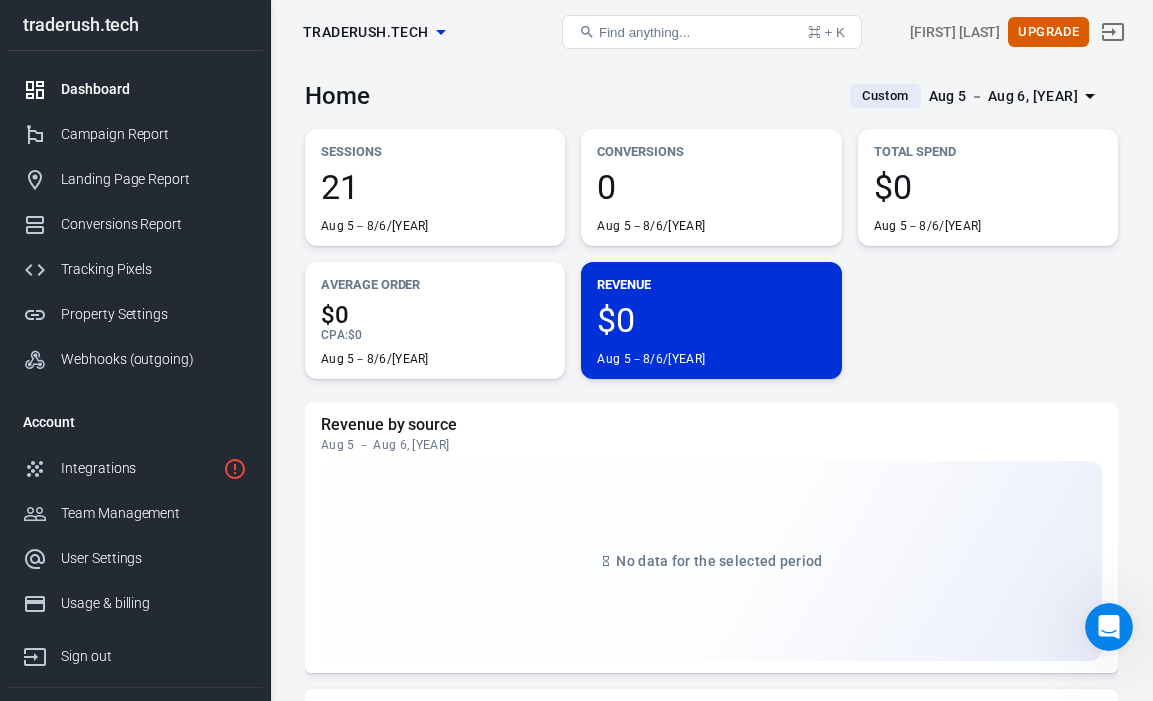 scroll, scrollTop: 0, scrollLeft: 0, axis: both 